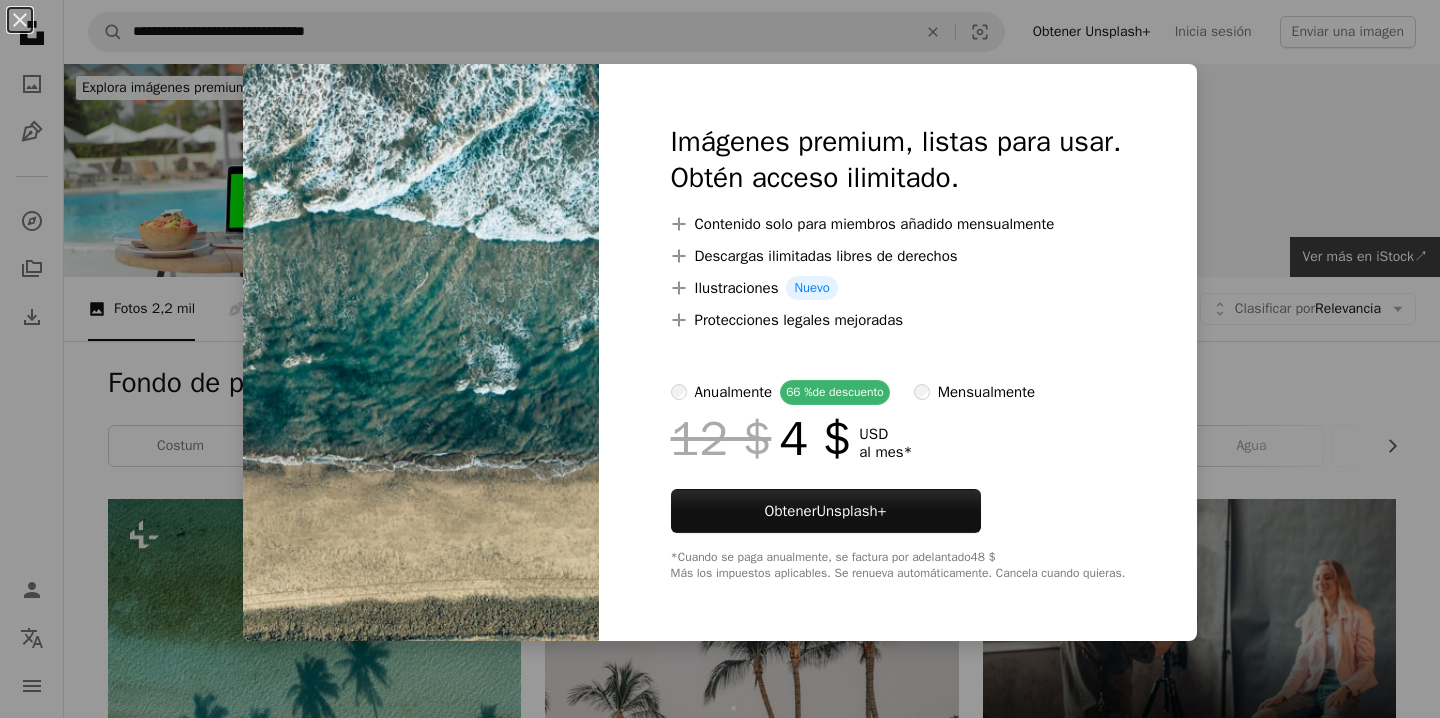 scroll, scrollTop: 628, scrollLeft: 0, axis: vertical 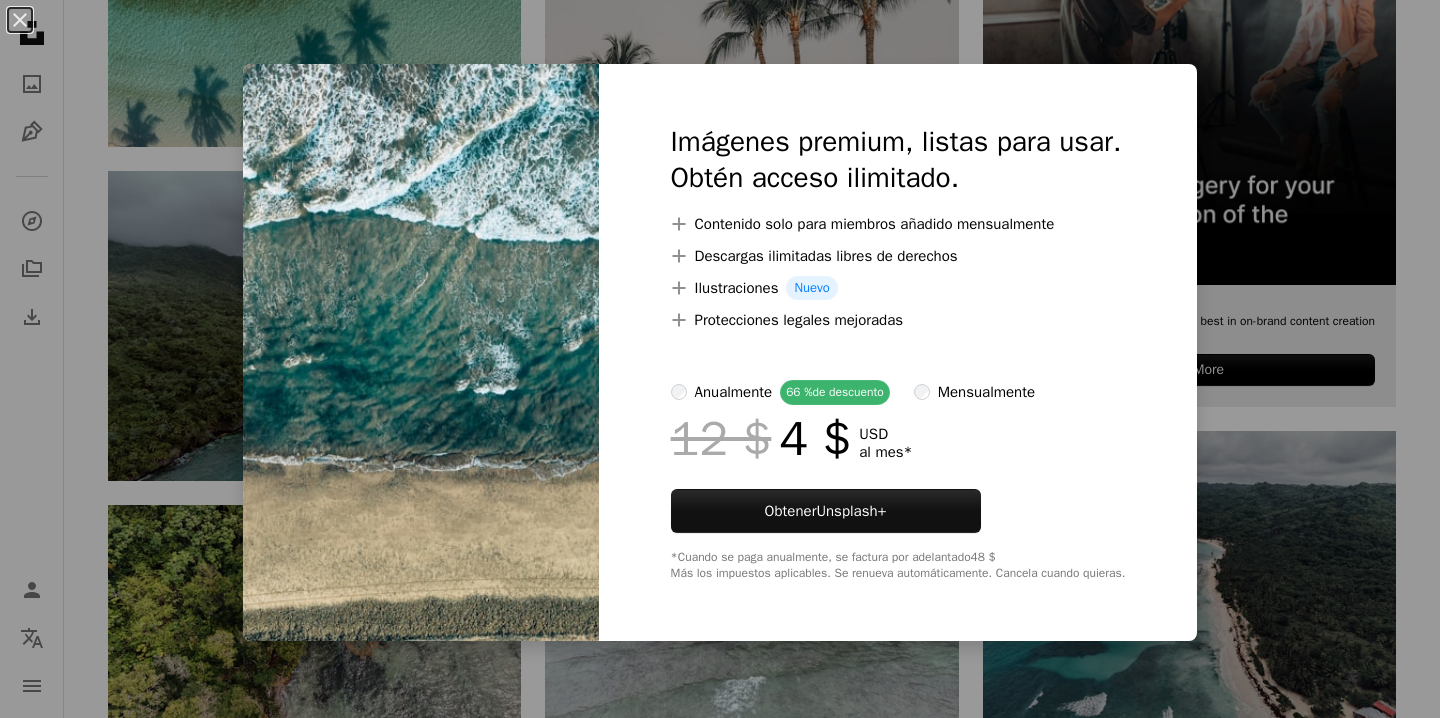 click on "An X shape Imágenes premium, listas para usar. Obtén acceso ilimitado. A plus sign Contenido solo para miembros añadido mensualmente A plus sign Descargas ilimitadas libres de derechos A plus sign Ilustraciones  Nuevo A plus sign Protecciones legales mejoradas anualmente 66 %  de descuento mensualmente 12 $   4 $ USD al mes * Obtener  Unsplash+ *Cuando se paga anualmente, se factura por adelantado  48 $ Más los impuestos aplicables. Se renueva automáticamente. Cancela cuando quieras." at bounding box center [720, 359] 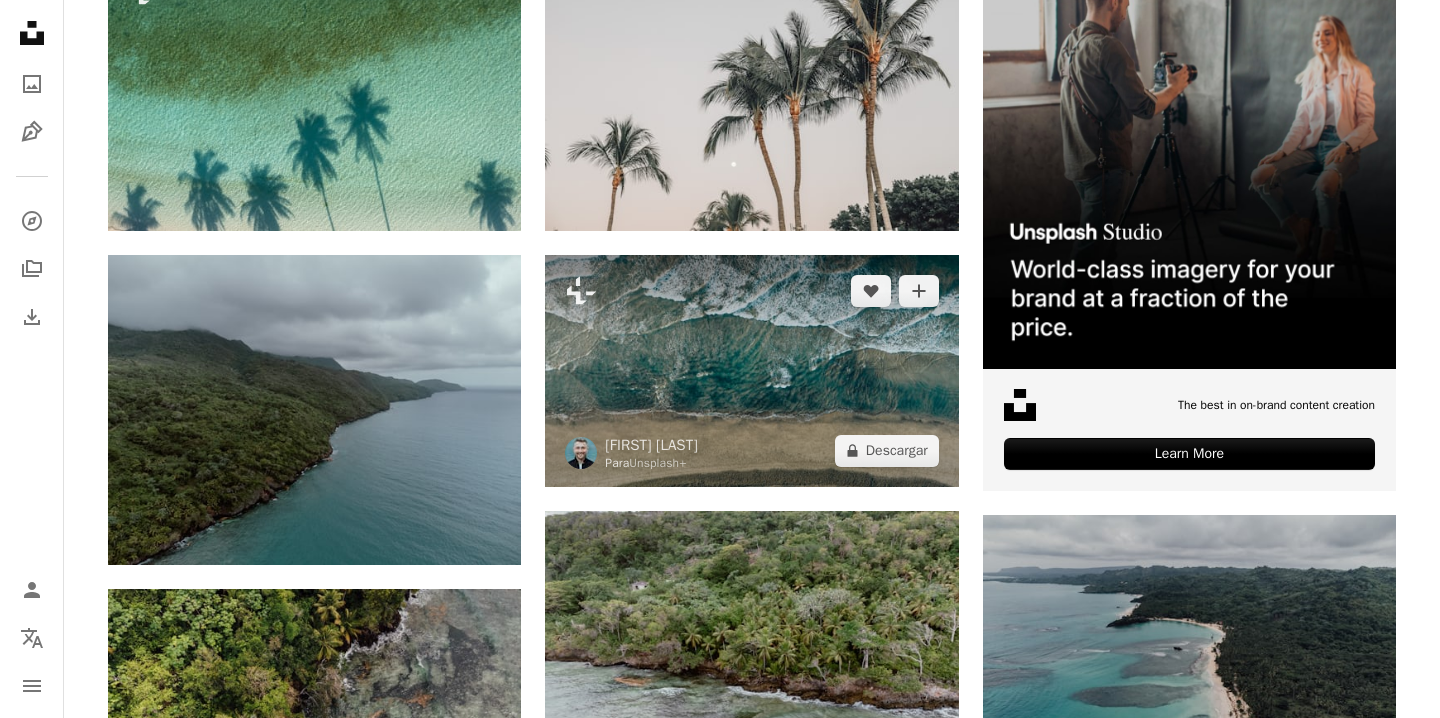 scroll, scrollTop: 499, scrollLeft: 0, axis: vertical 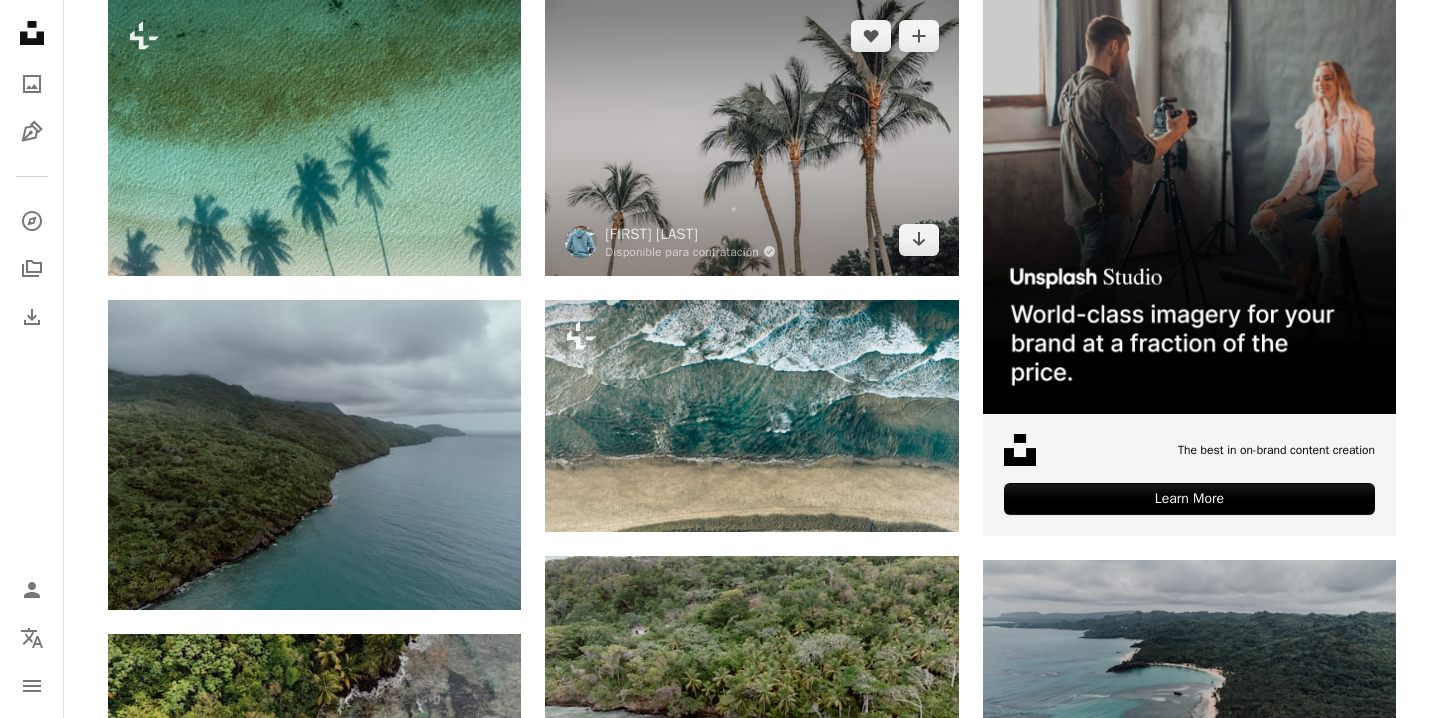 click at bounding box center (751, 137) 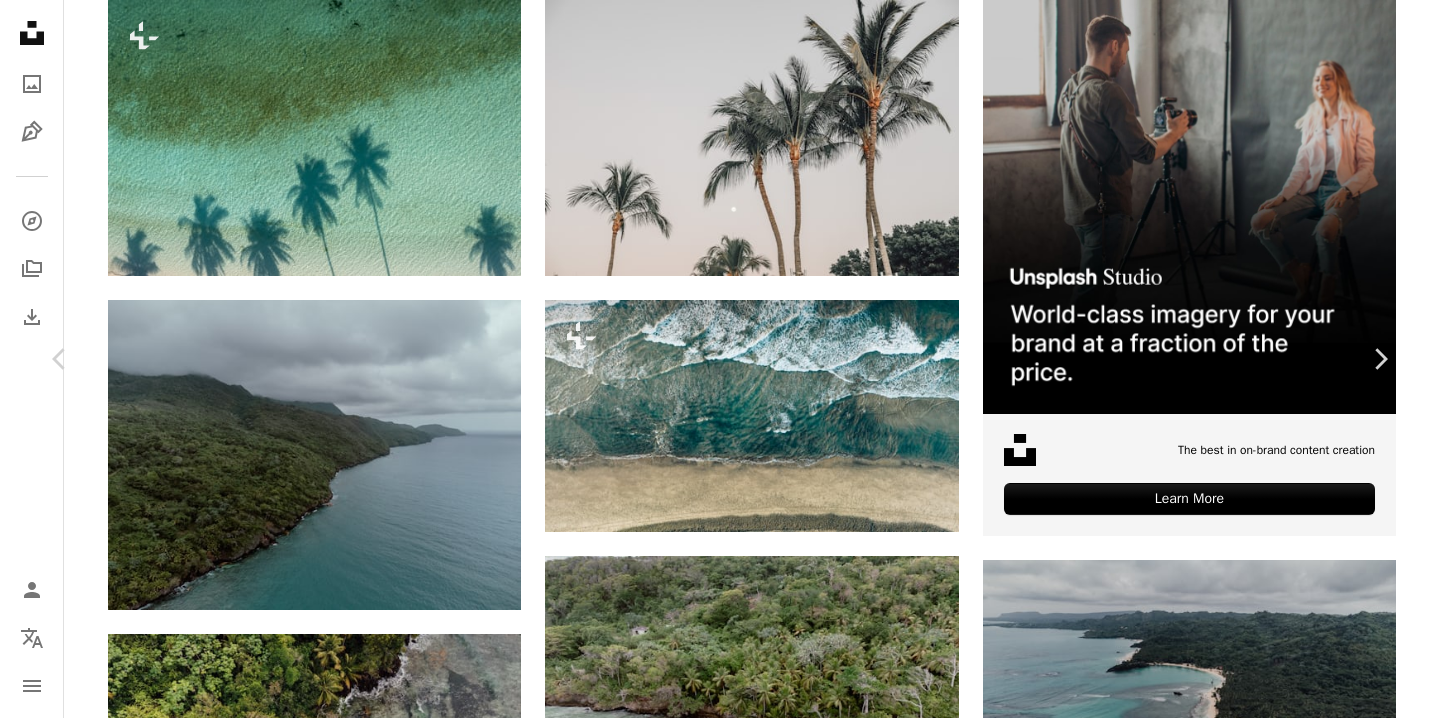 scroll, scrollTop: 5169, scrollLeft: 0, axis: vertical 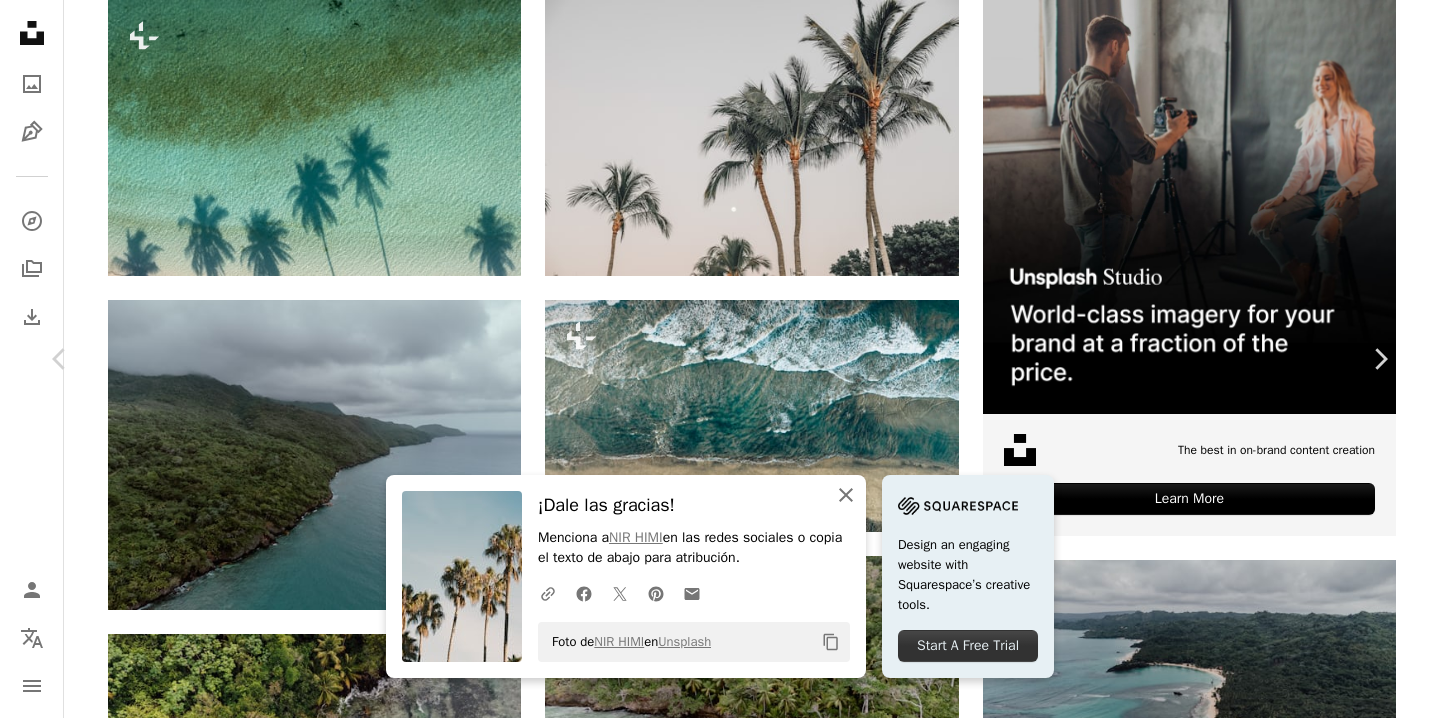 click on "An X shape" 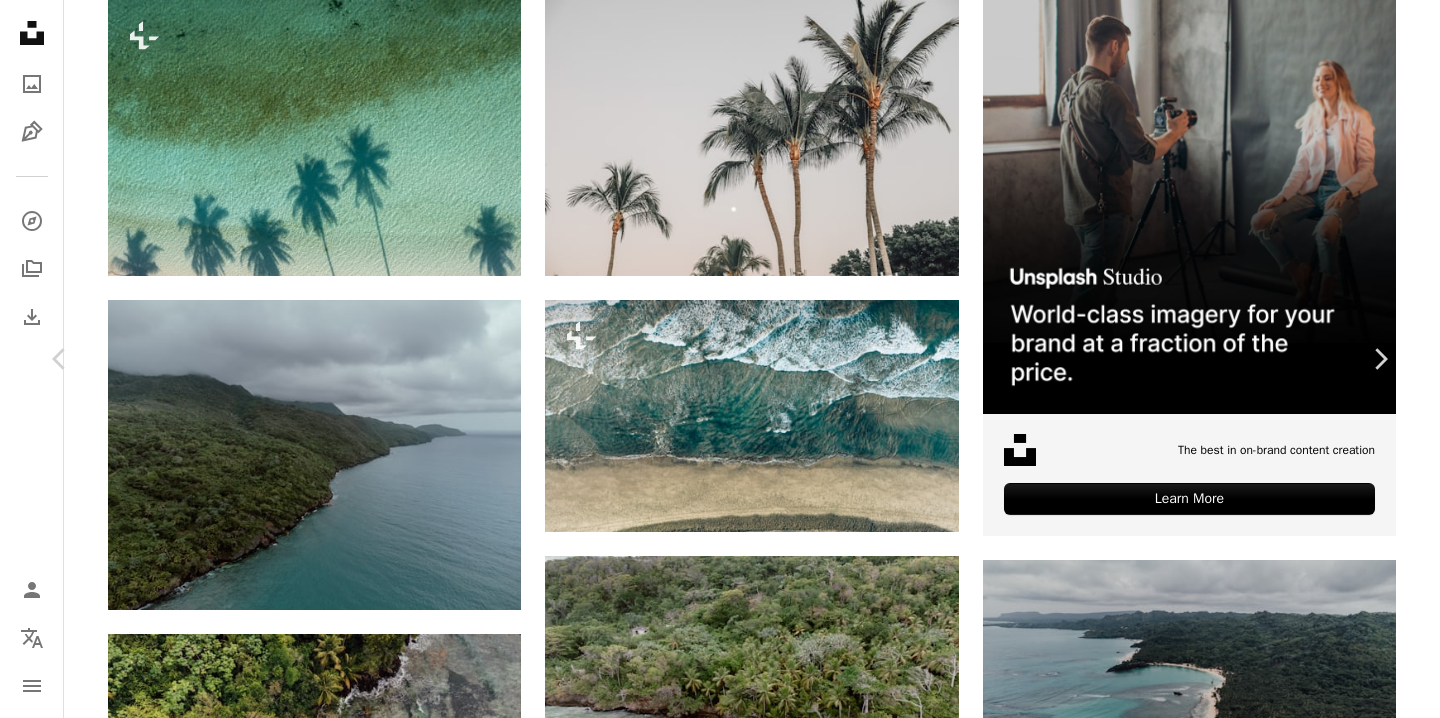 scroll, scrollTop: 9806, scrollLeft: 0, axis: vertical 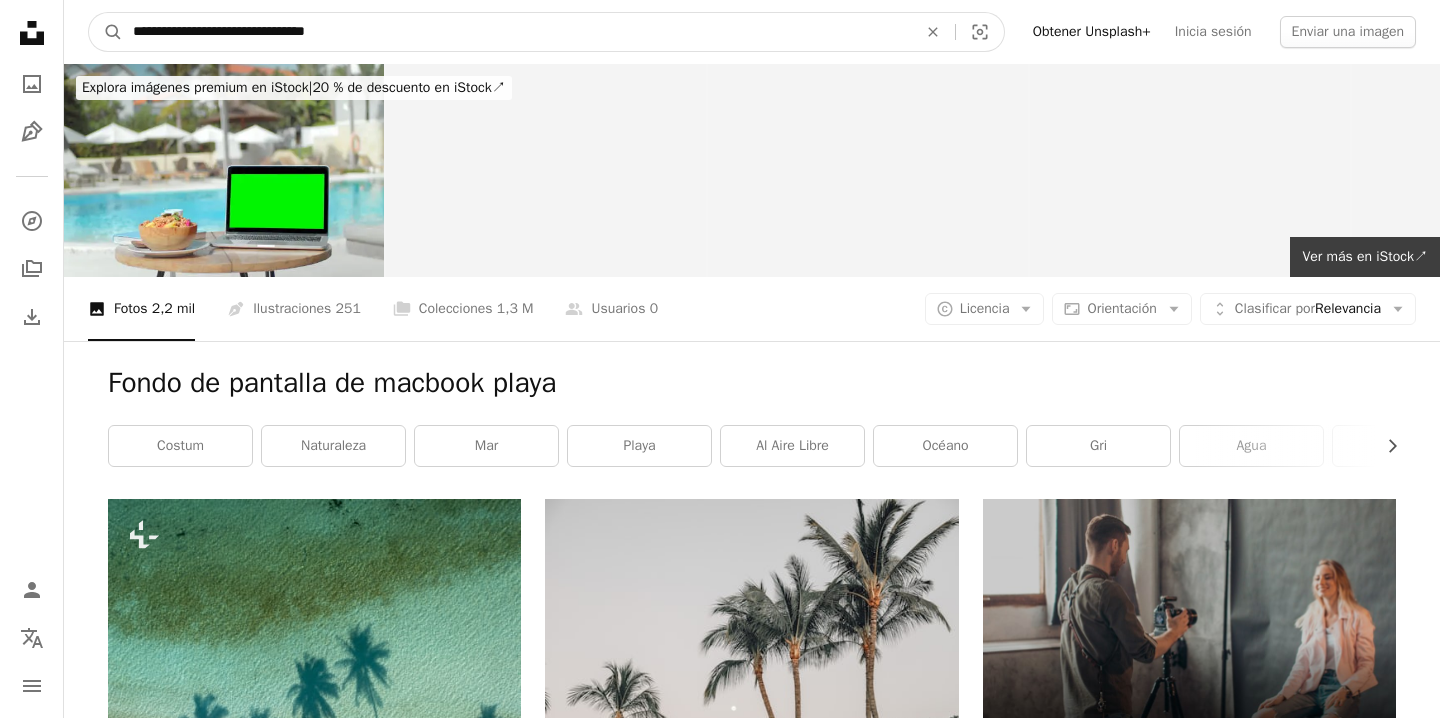 drag, startPoint x: 416, startPoint y: 41, endPoint x: 243, endPoint y: 51, distance: 173.28877 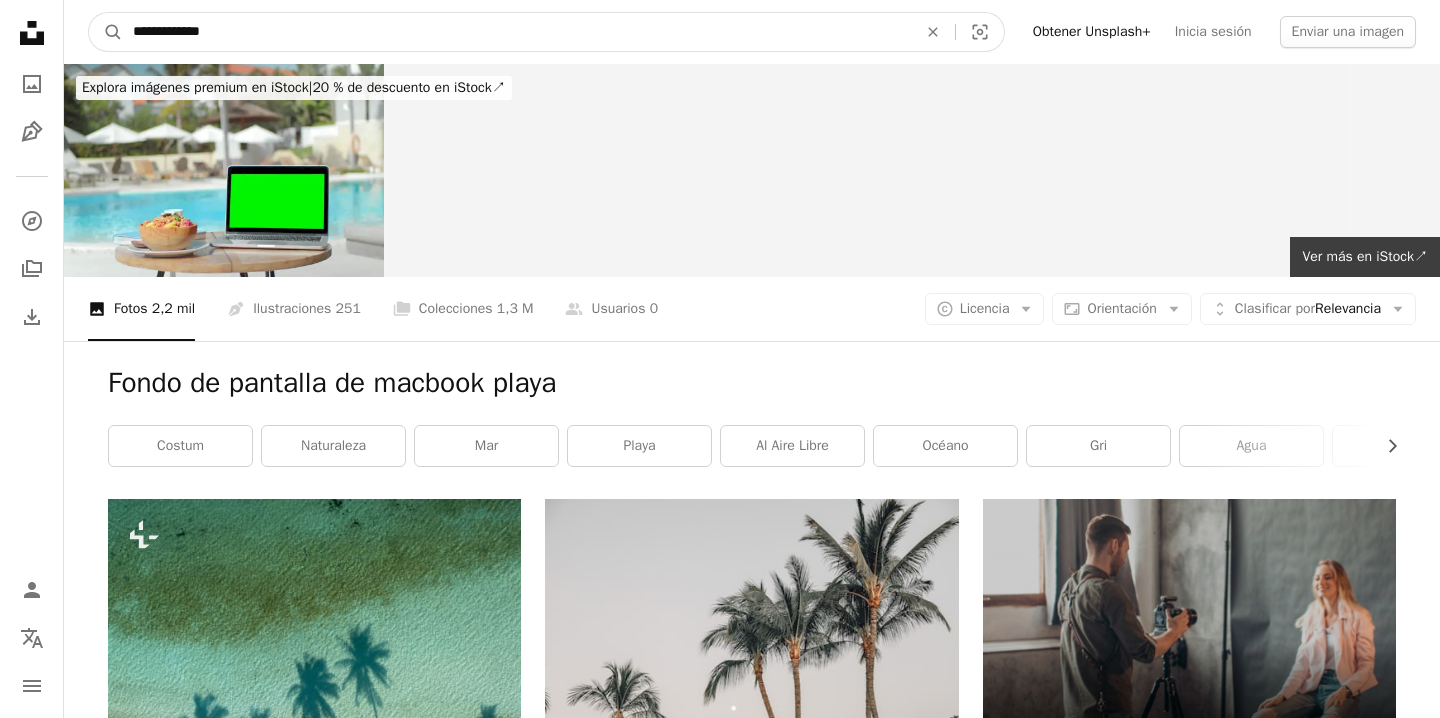 click on "**********" at bounding box center [517, 32] 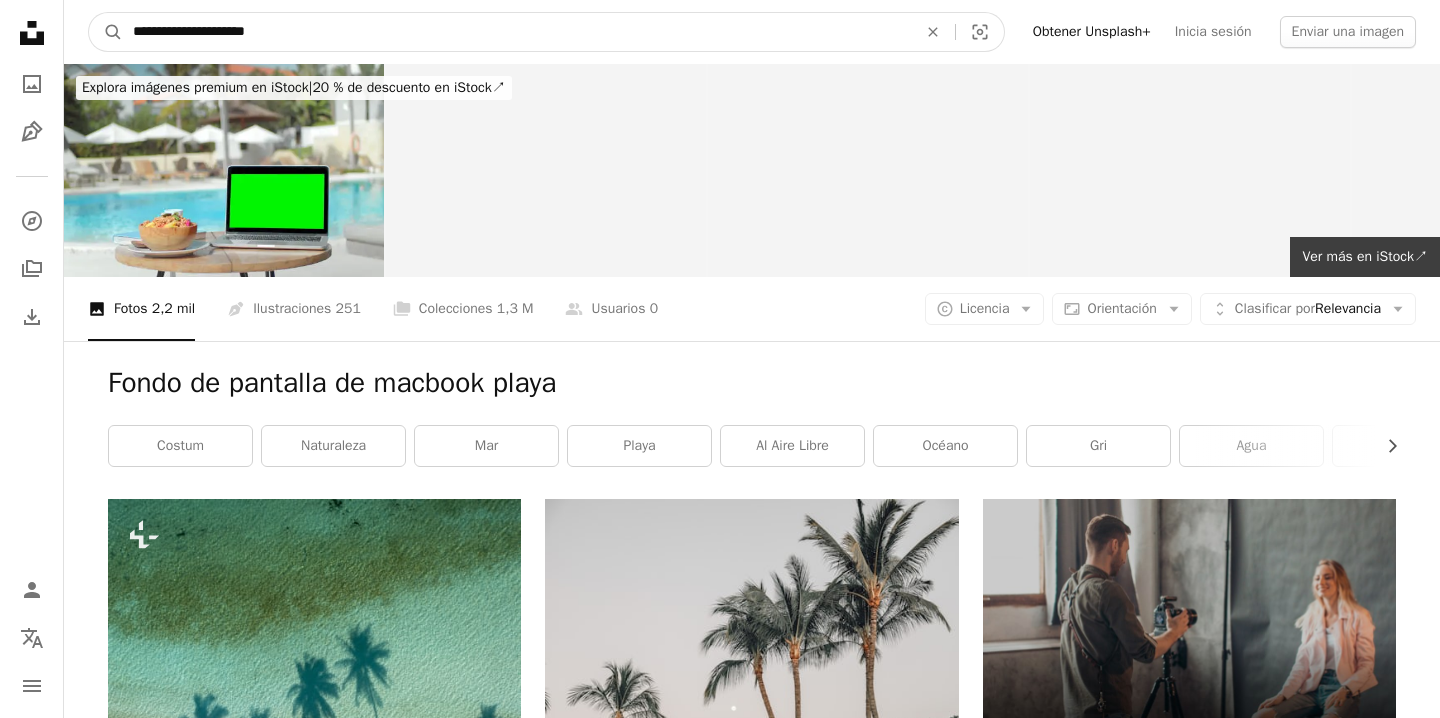 type on "**********" 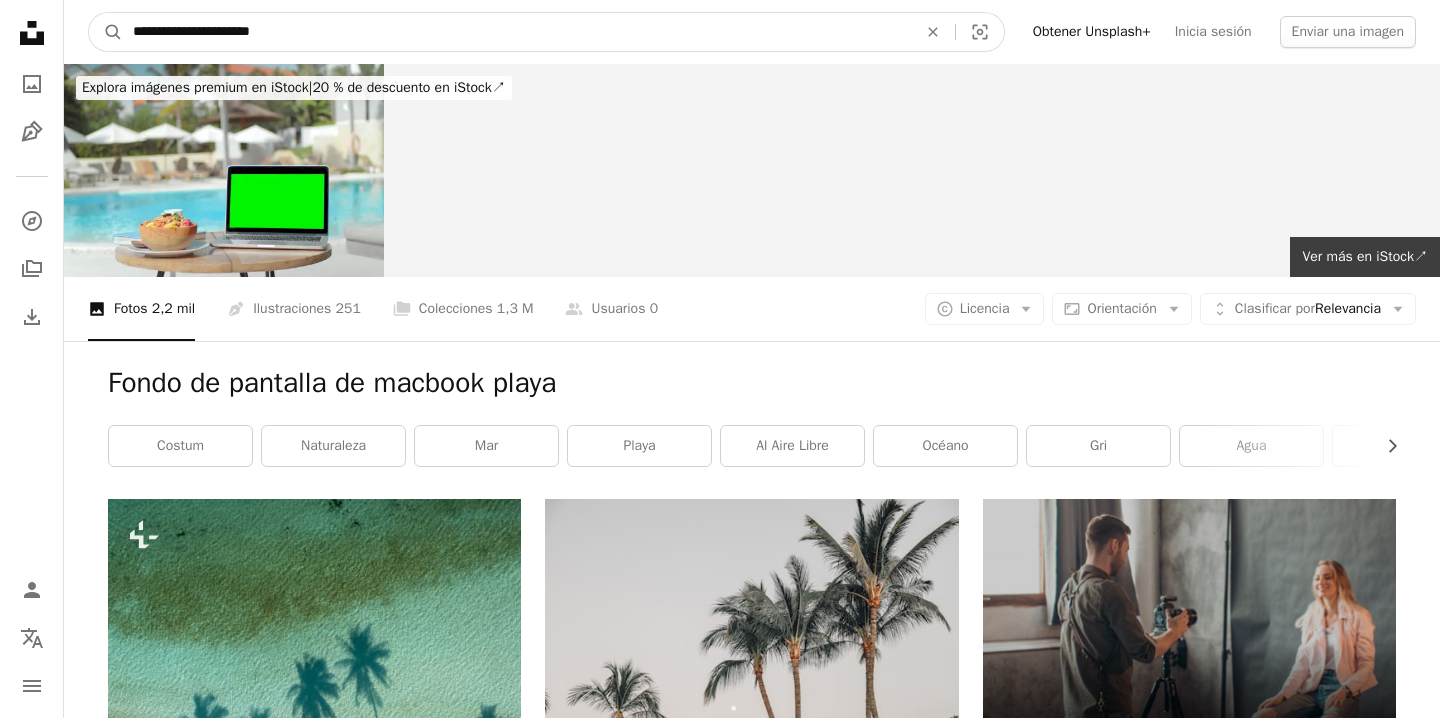 click on "A magnifying glass" at bounding box center [106, 32] 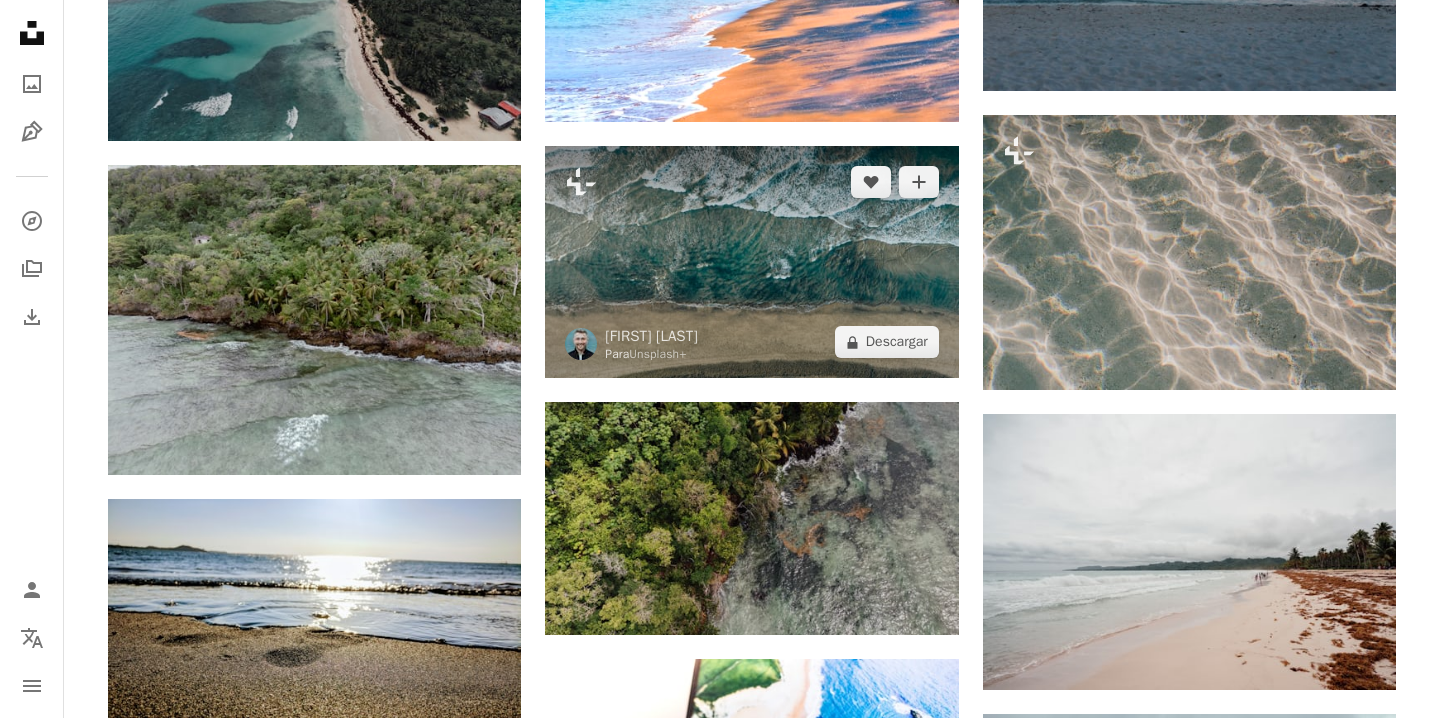 scroll, scrollTop: 1278, scrollLeft: 0, axis: vertical 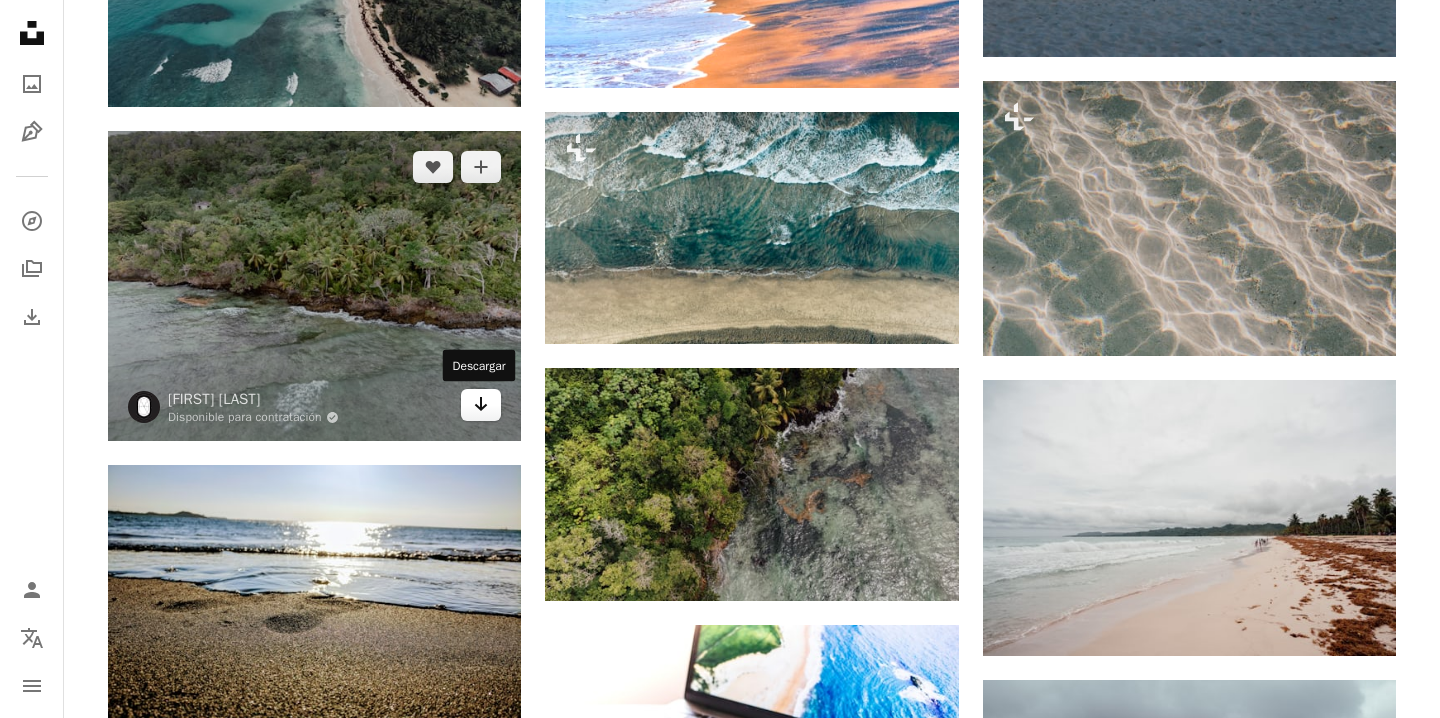 click on "Arrow pointing down" 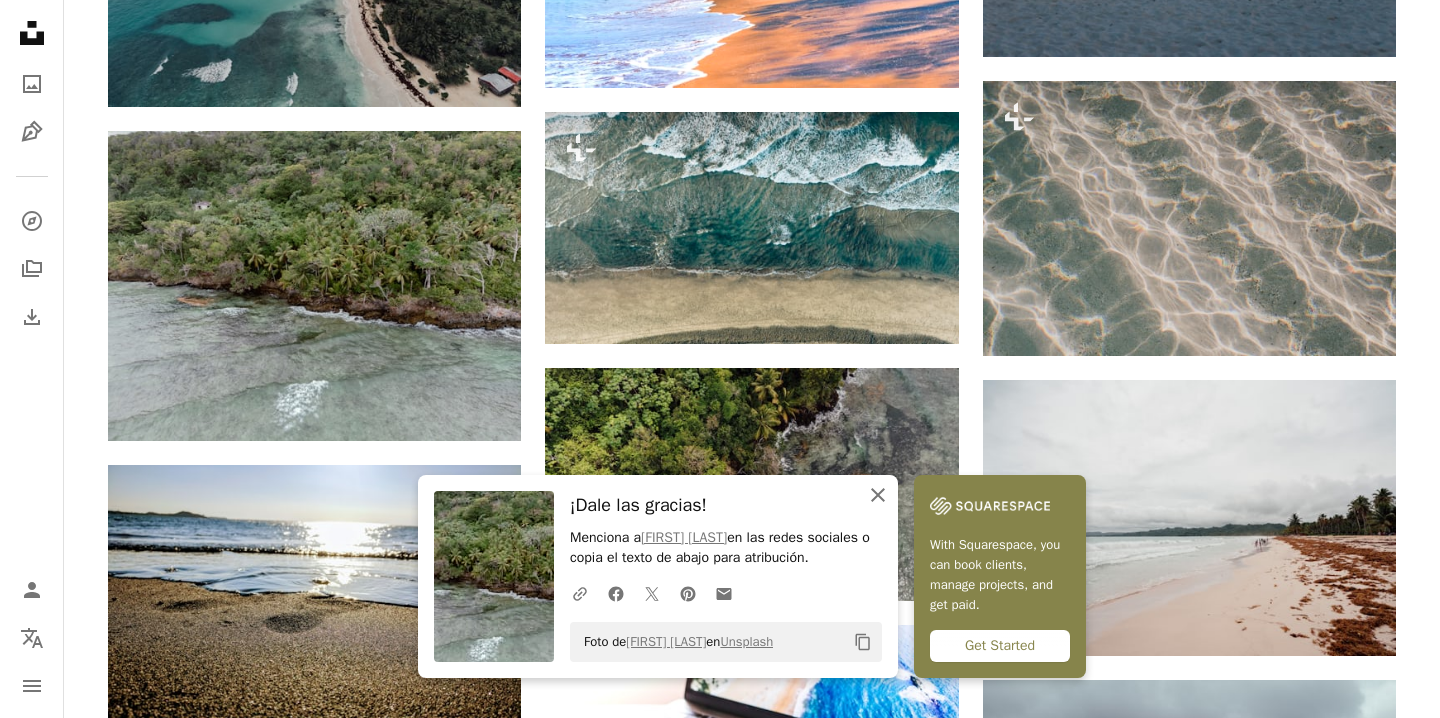 click on "An X shape" 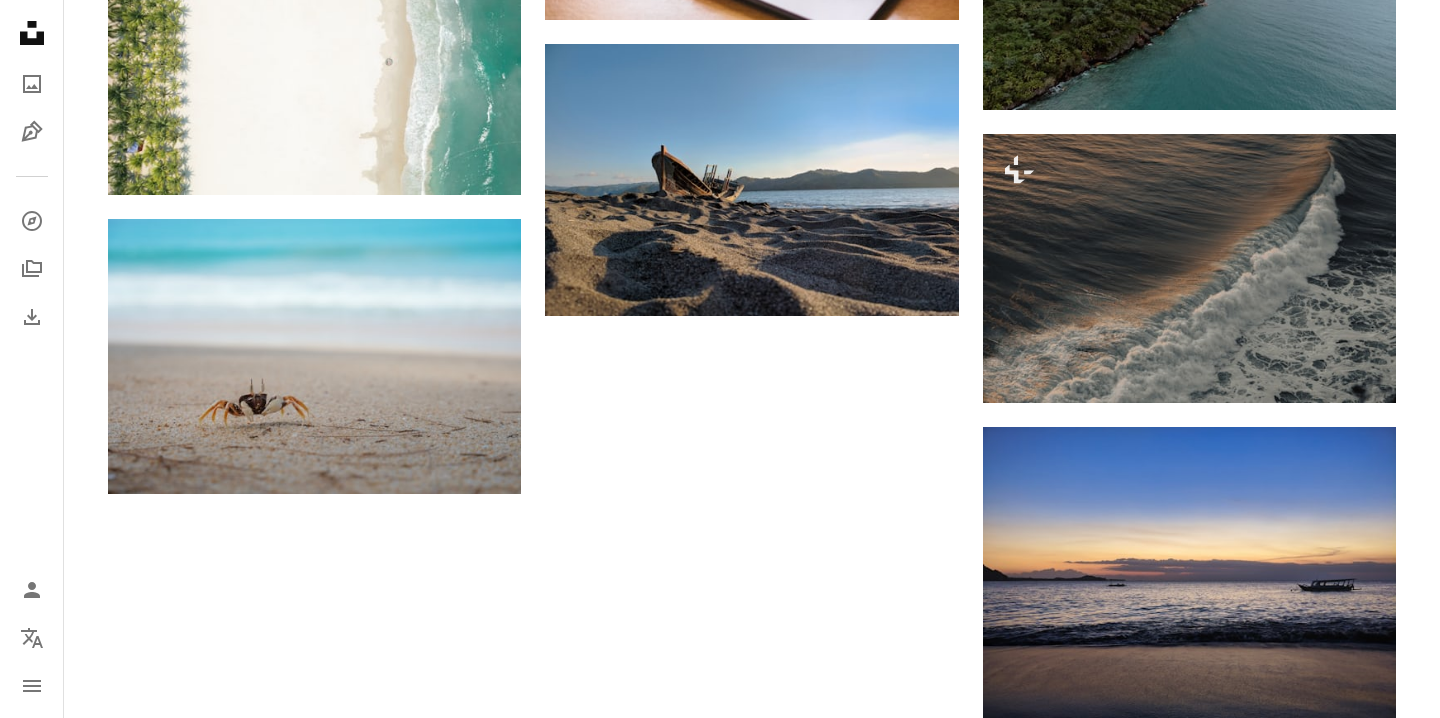 scroll, scrollTop: 2930, scrollLeft: 0, axis: vertical 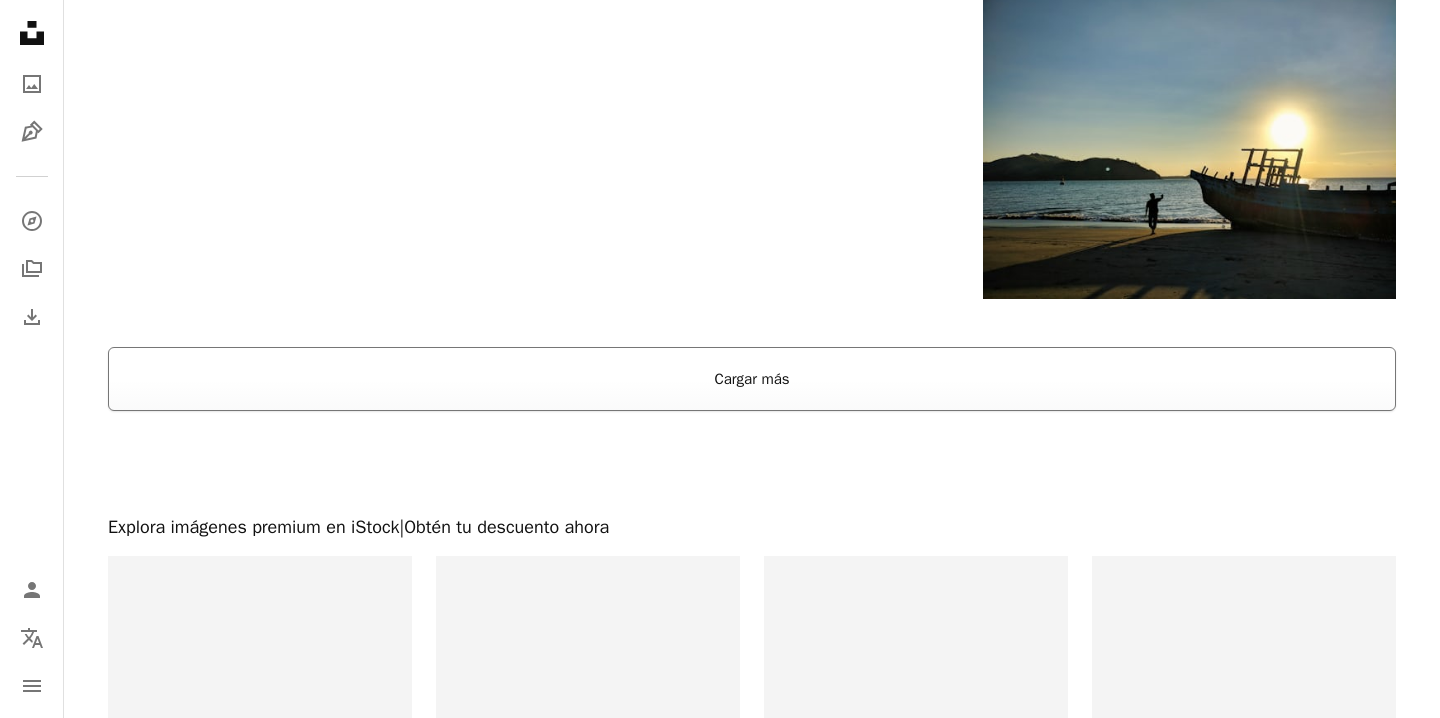click on "Cargar más" at bounding box center [752, 379] 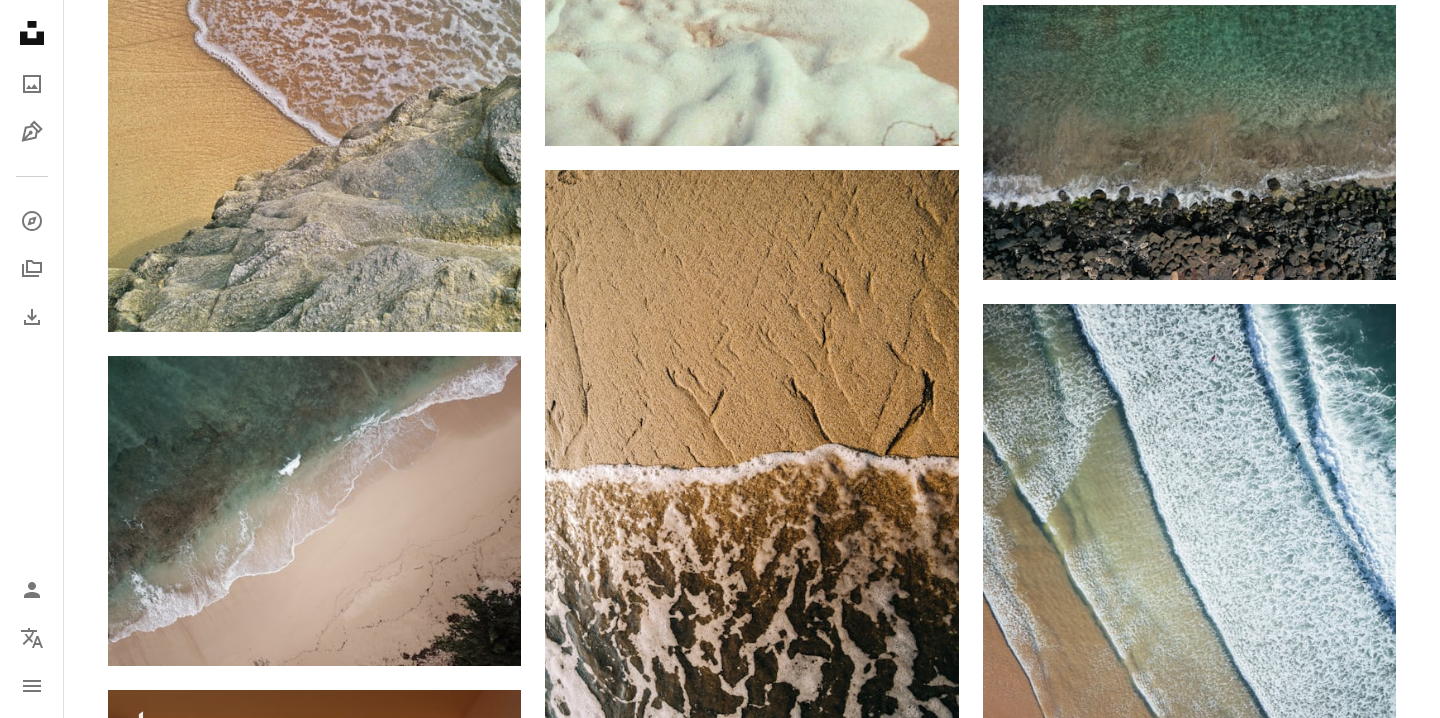 scroll, scrollTop: 14349, scrollLeft: 0, axis: vertical 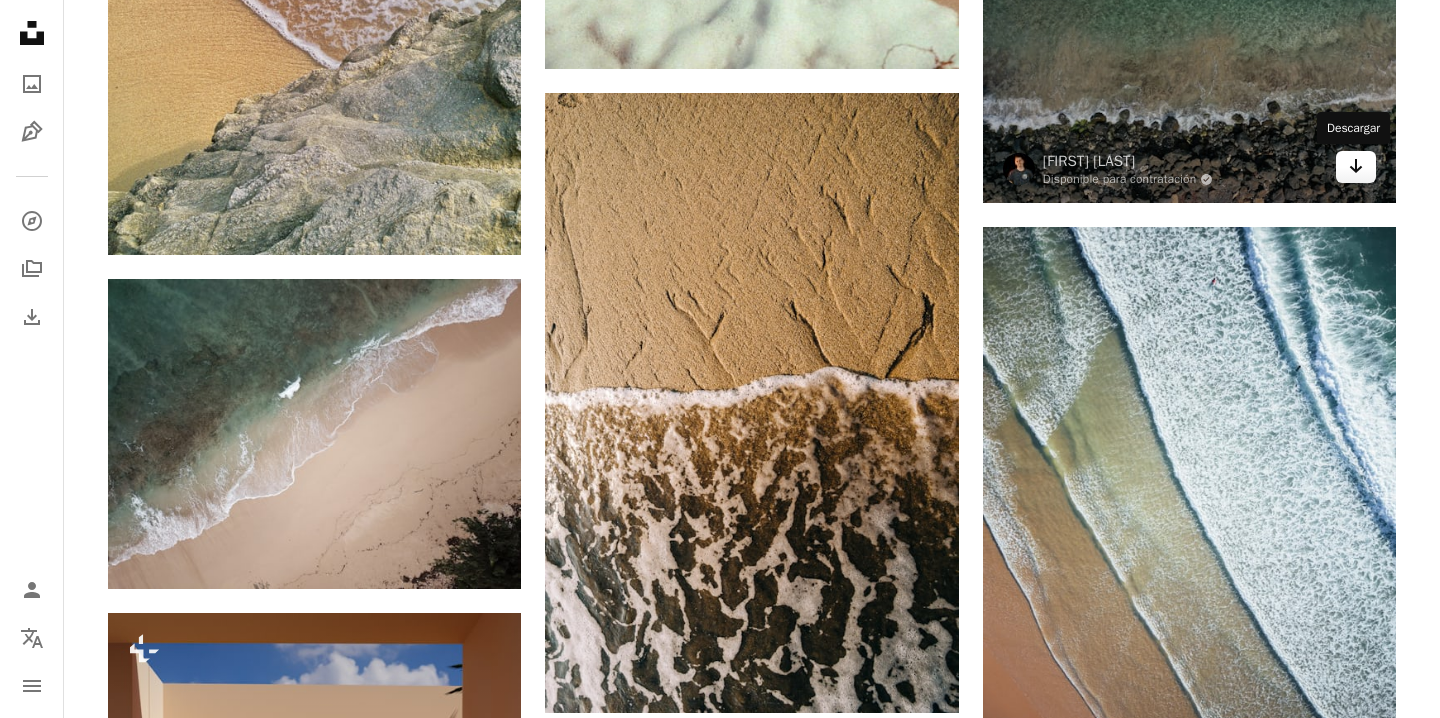 click on "Arrow pointing down" at bounding box center (1356, 167) 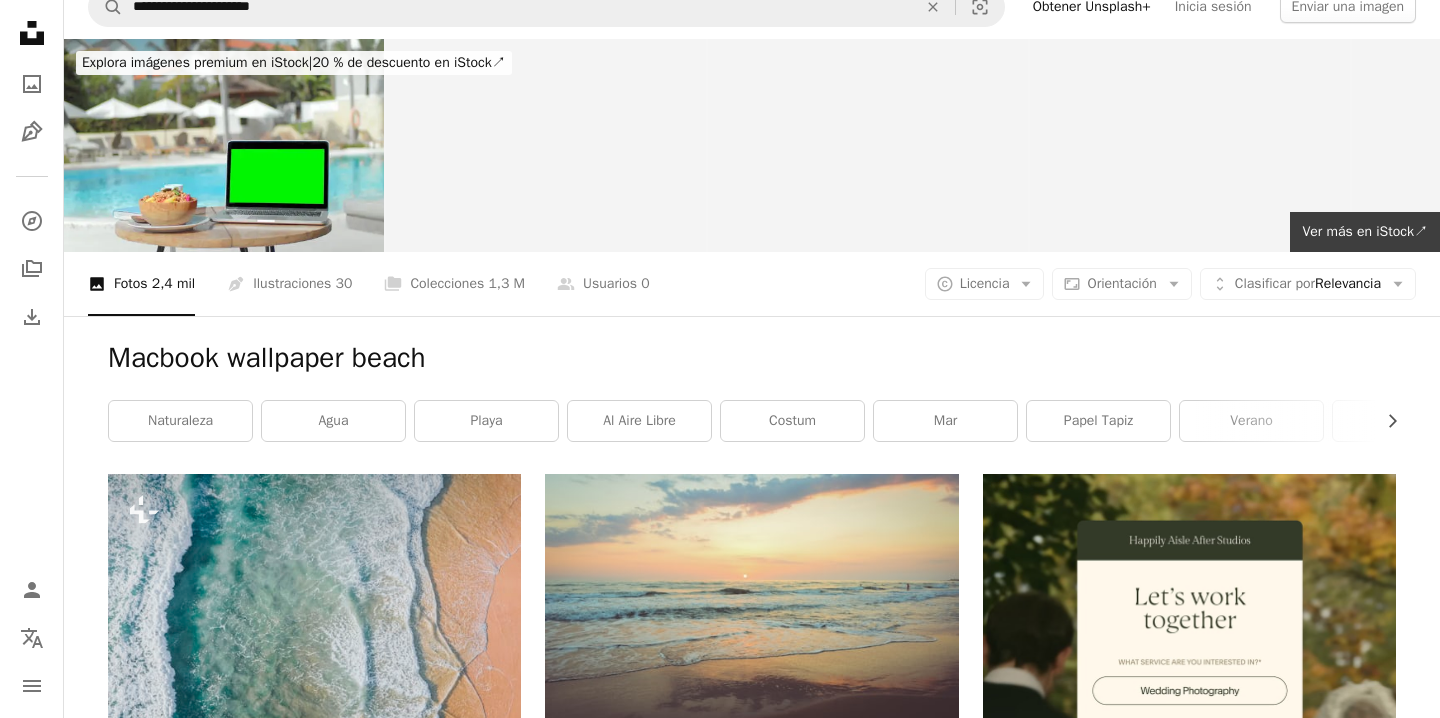 scroll, scrollTop: 0, scrollLeft: 0, axis: both 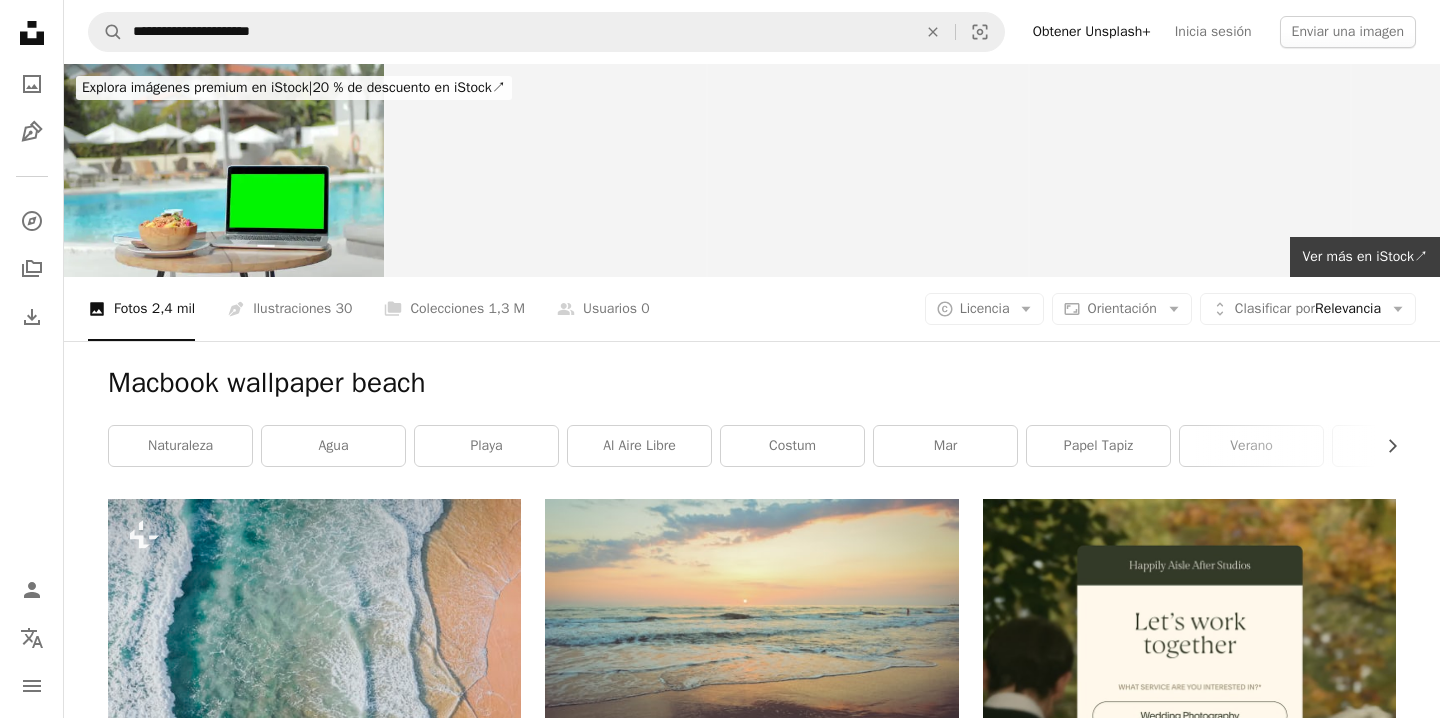 click on "**********" at bounding box center [752, 32] 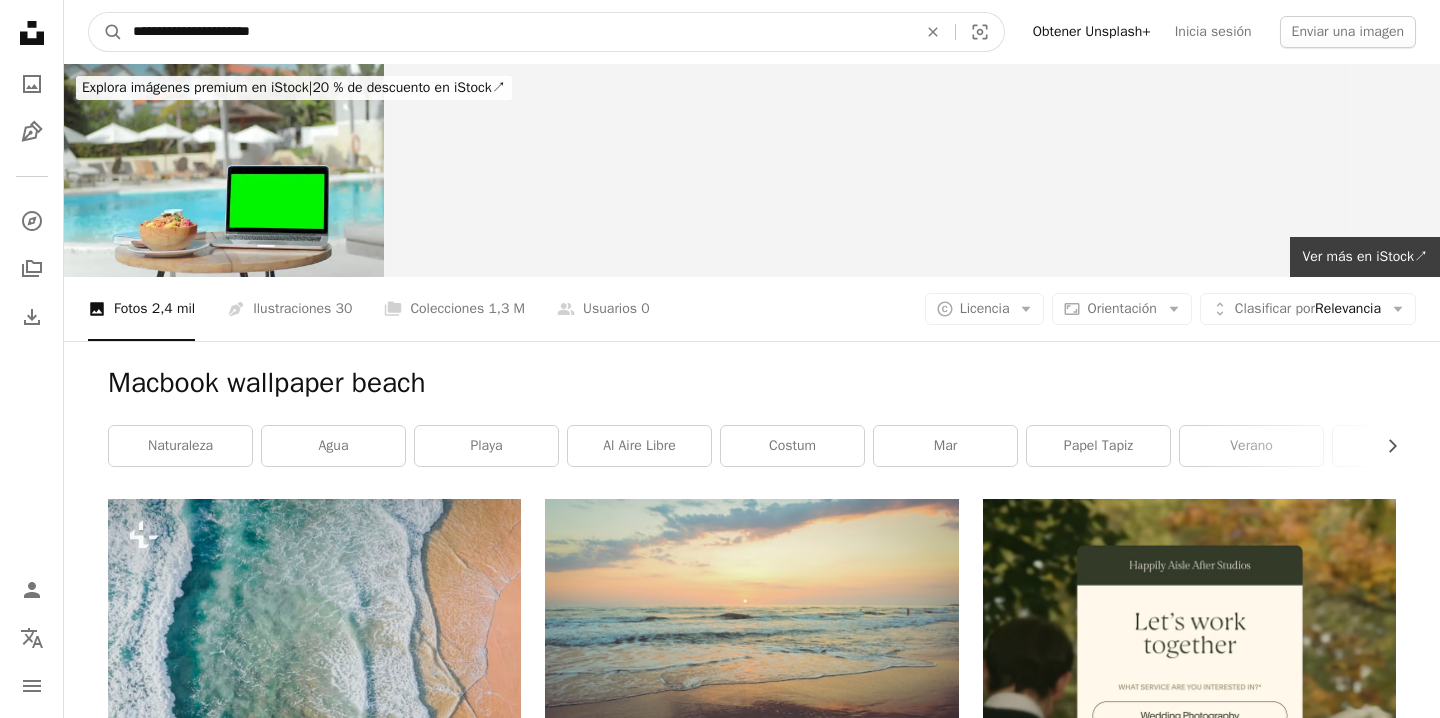 click on "**********" at bounding box center (517, 32) 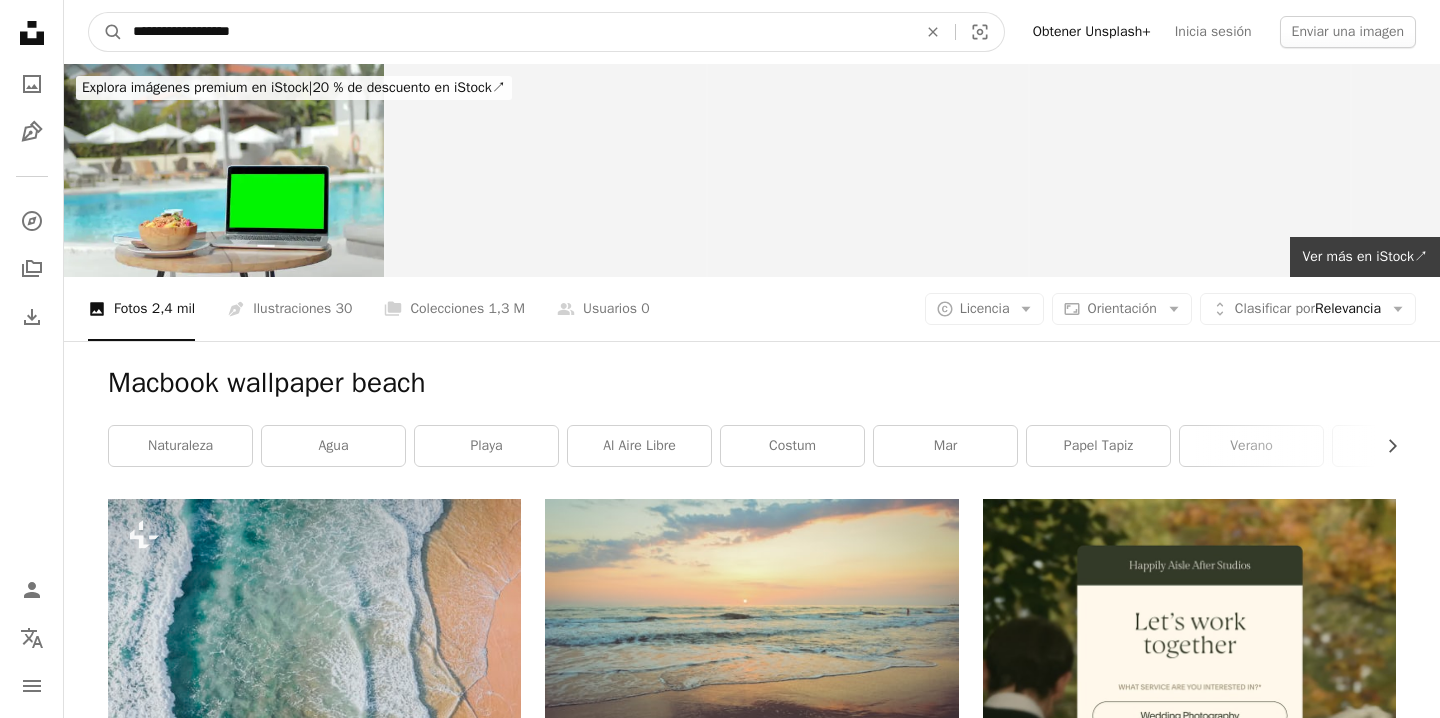 type on "**********" 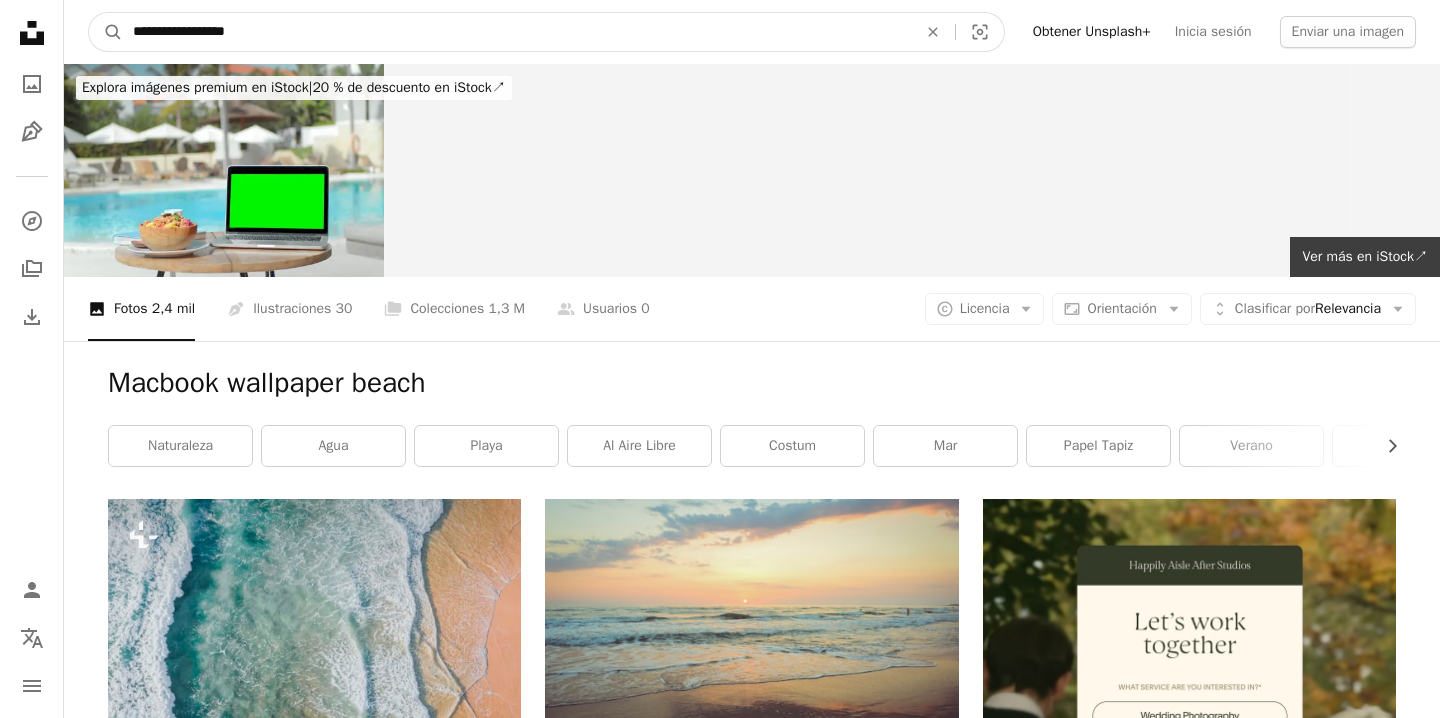 click on "A magnifying glass" at bounding box center [106, 32] 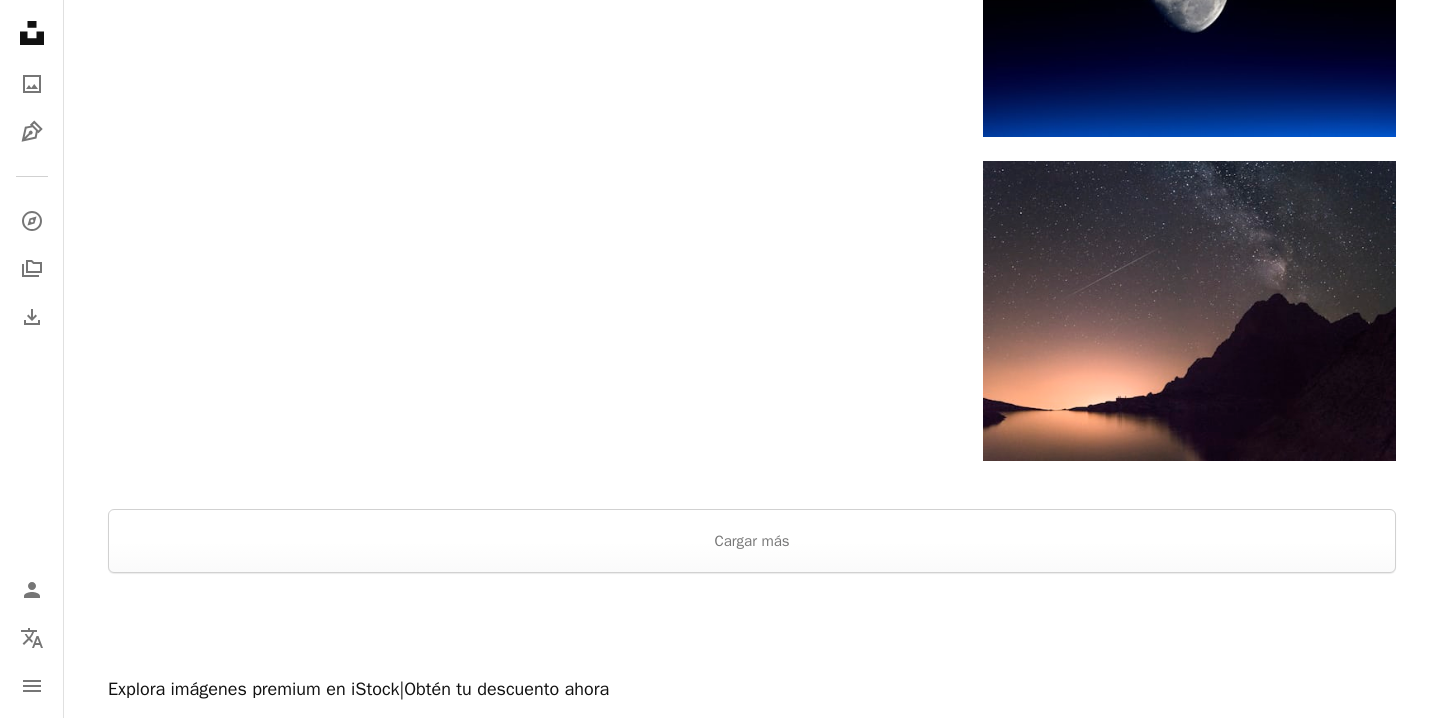 scroll, scrollTop: 3000, scrollLeft: 0, axis: vertical 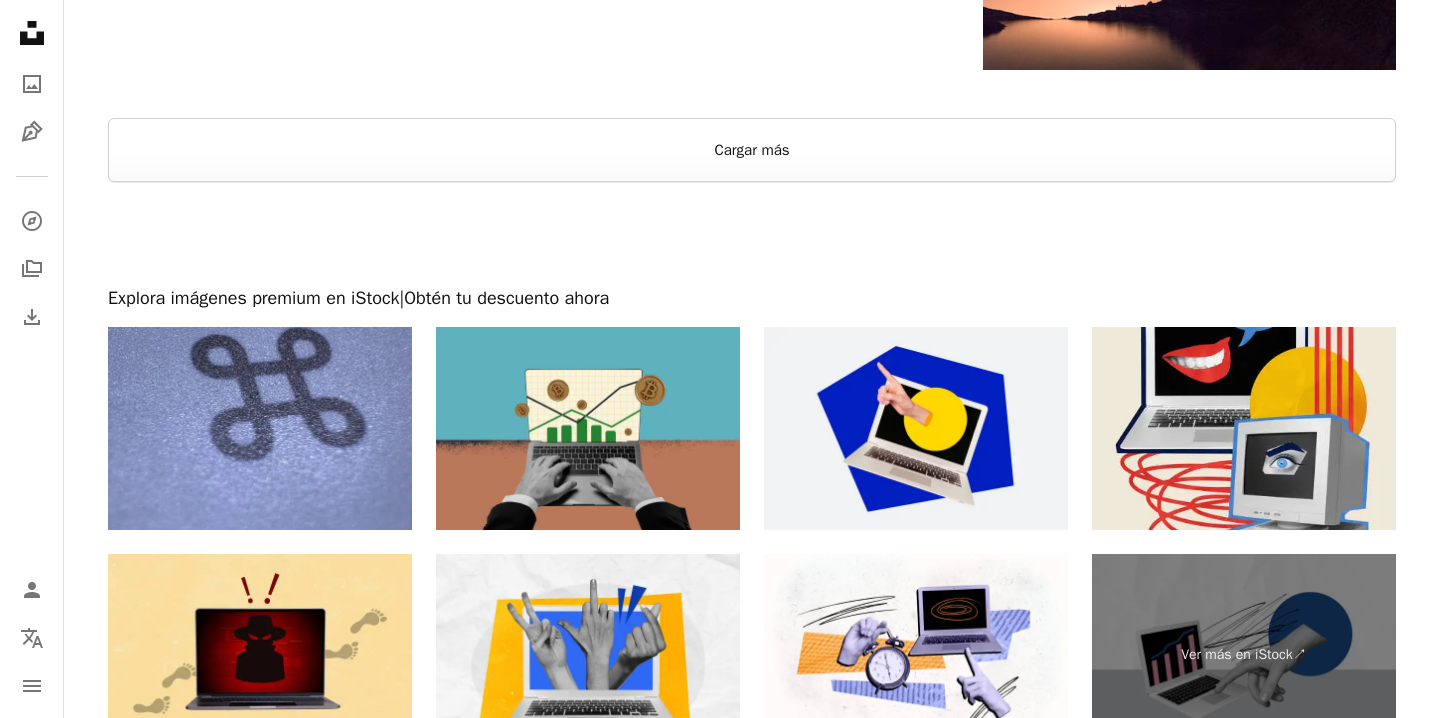 click on "Cargar más" at bounding box center (752, 150) 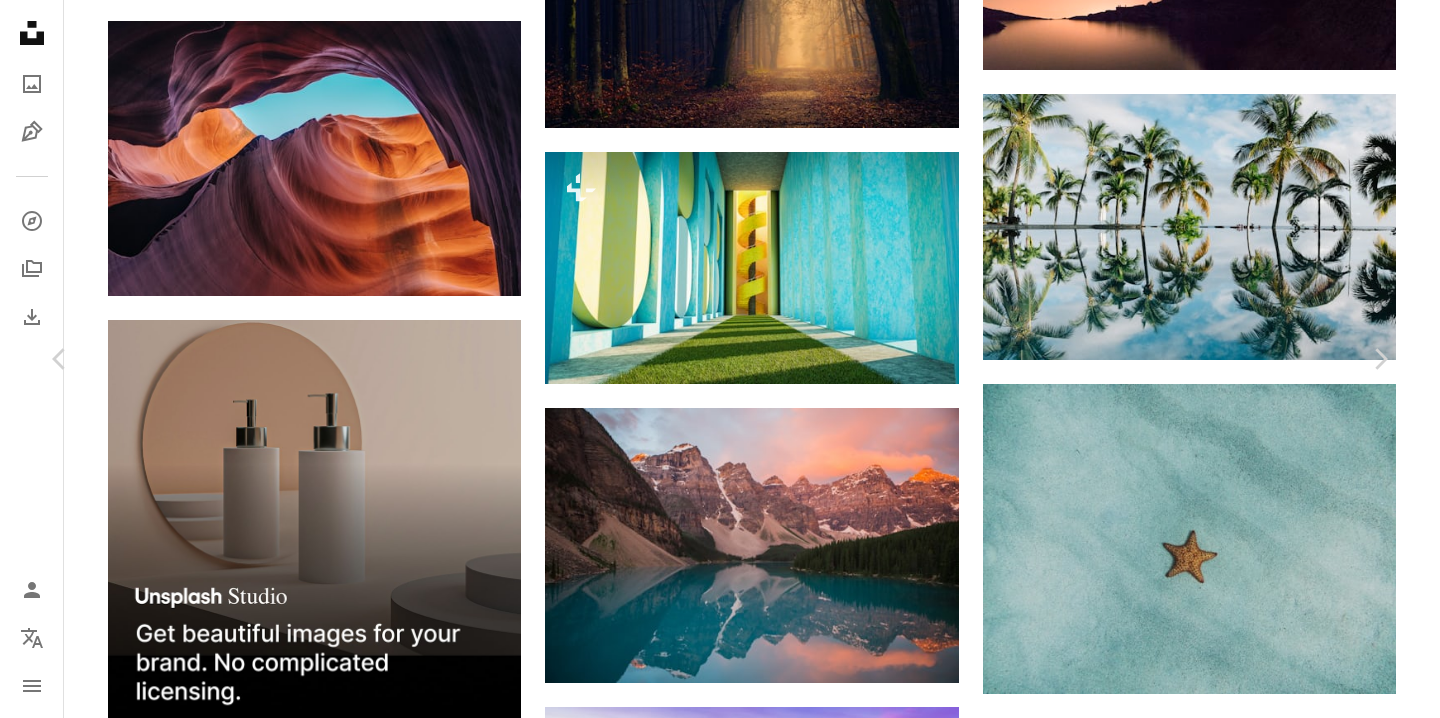 click on "[FIRST] [LAST]" at bounding box center [720, 4800] 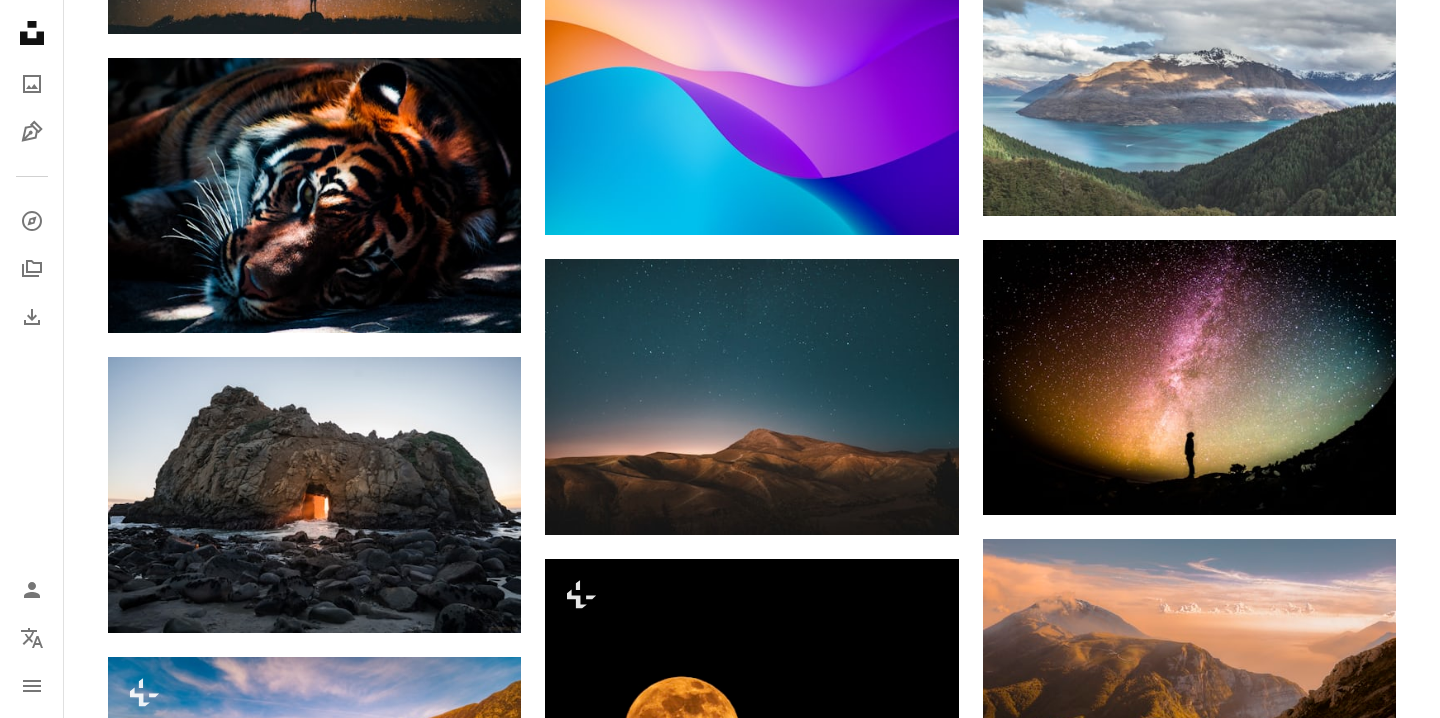 scroll, scrollTop: 8433, scrollLeft: 0, axis: vertical 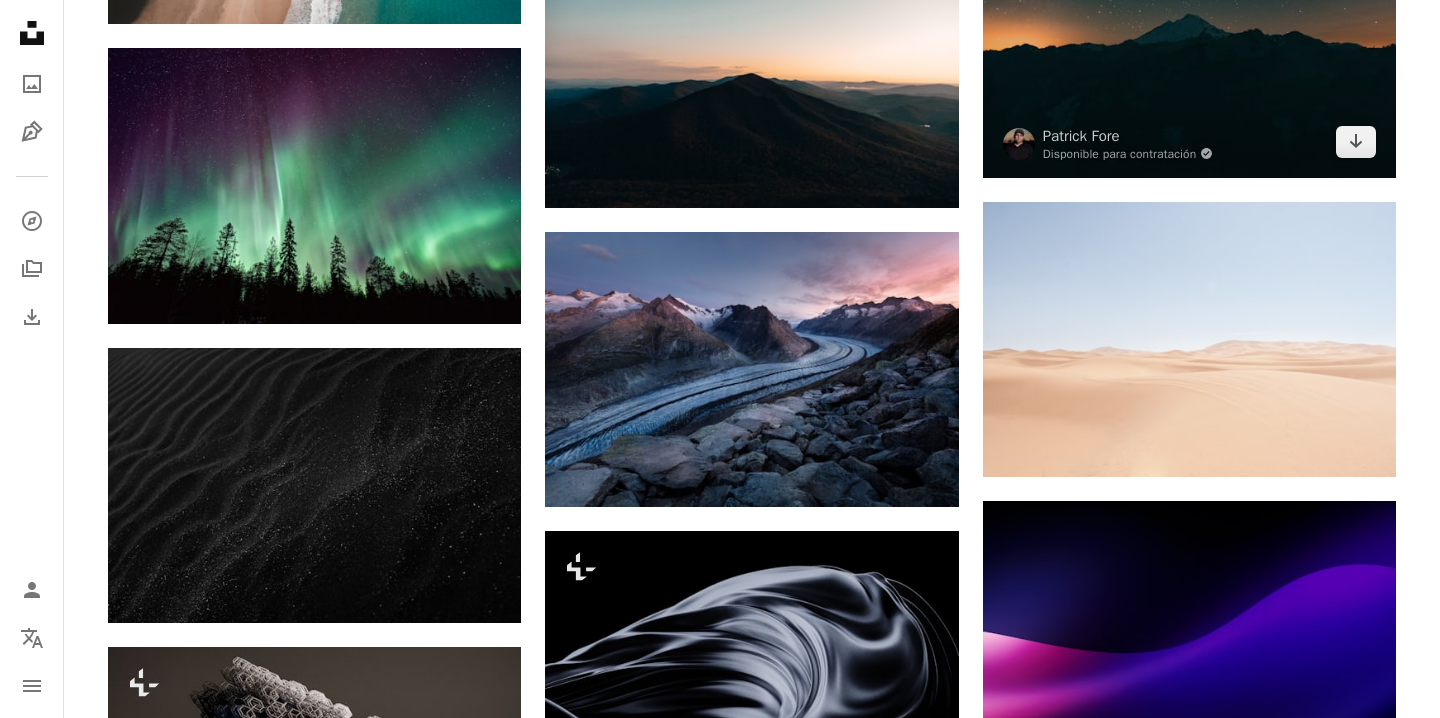 click at bounding box center (1189, 39) 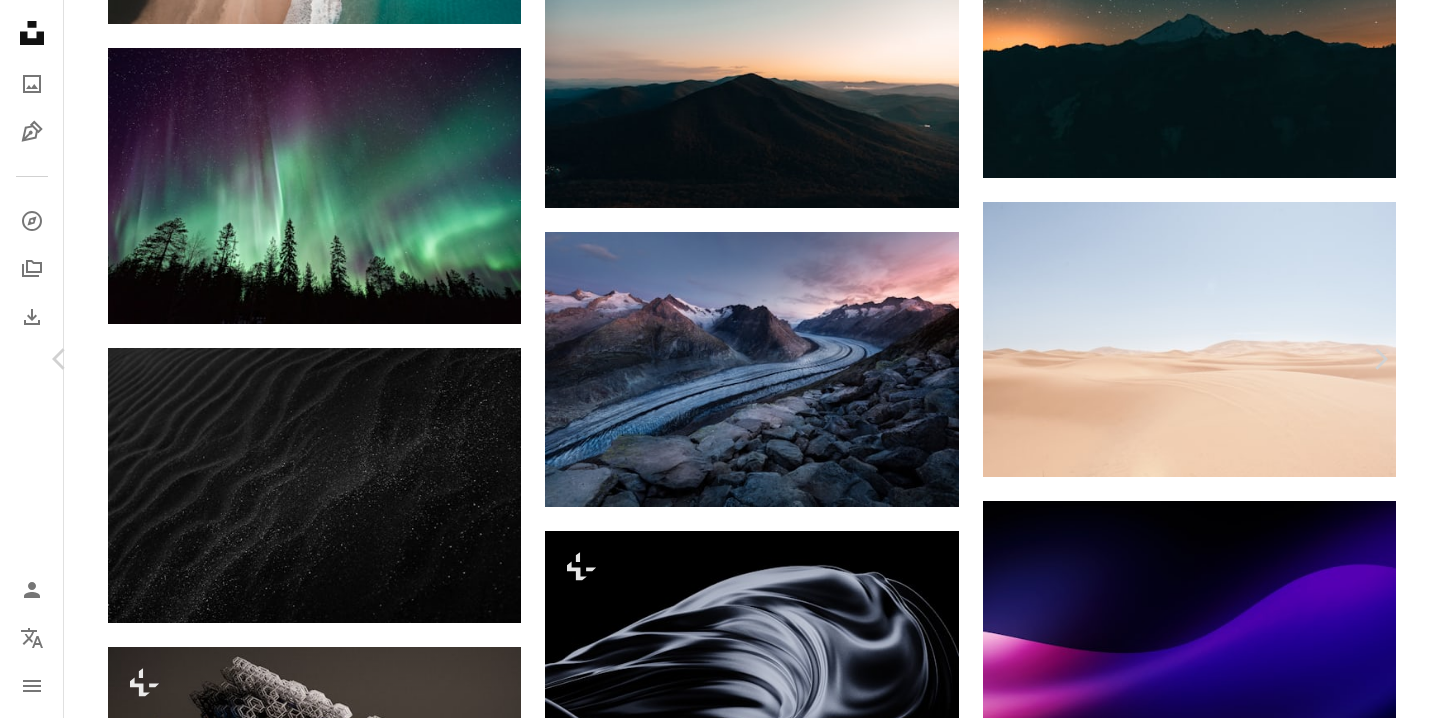 scroll, scrollTop: 64, scrollLeft: 0, axis: vertical 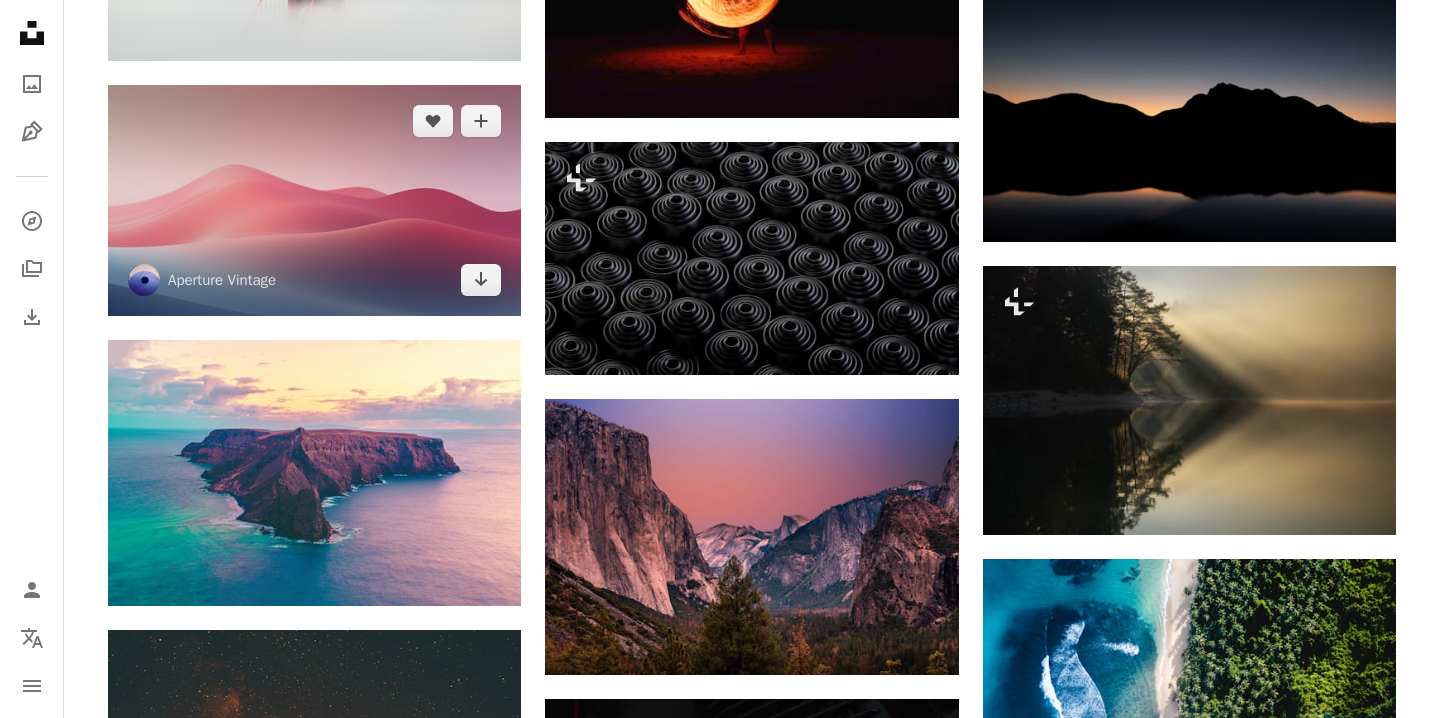 click at bounding box center (314, 200) 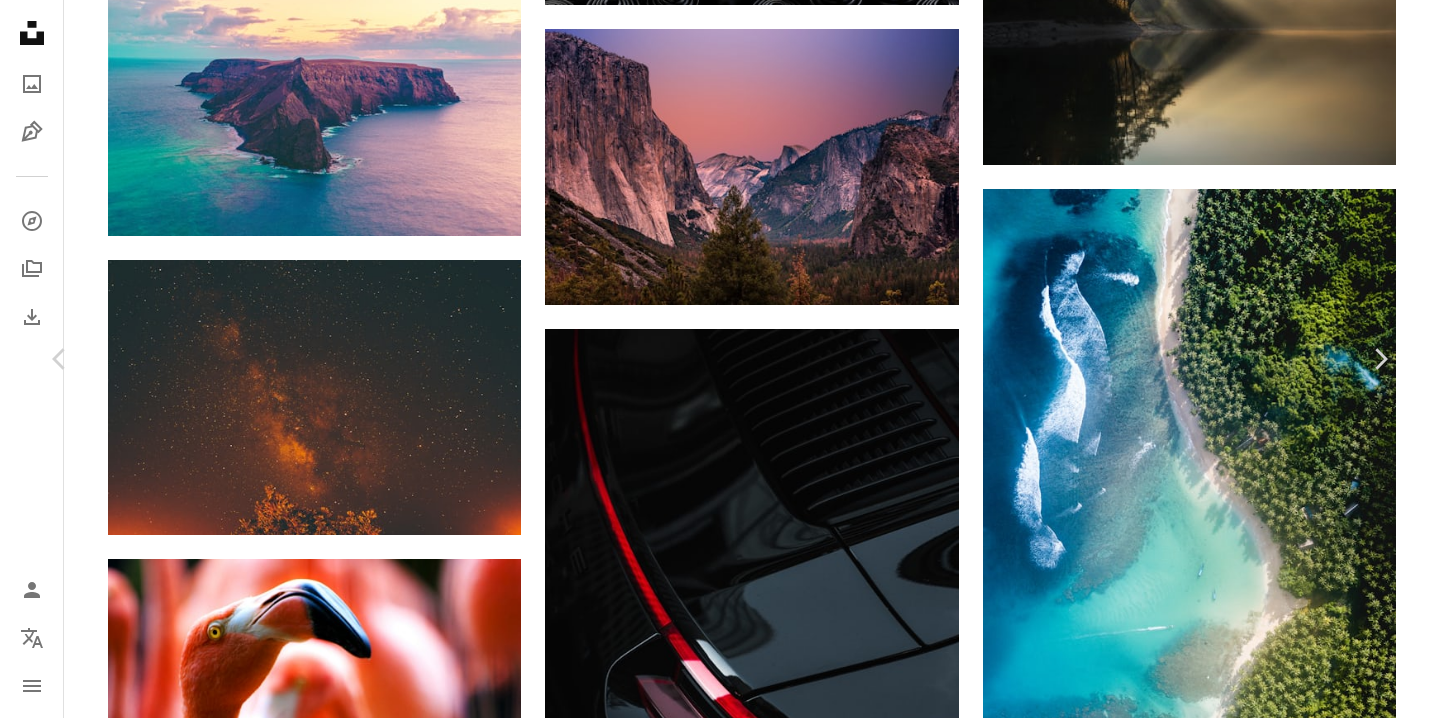 scroll, scrollTop: 37215, scrollLeft: 0, axis: vertical 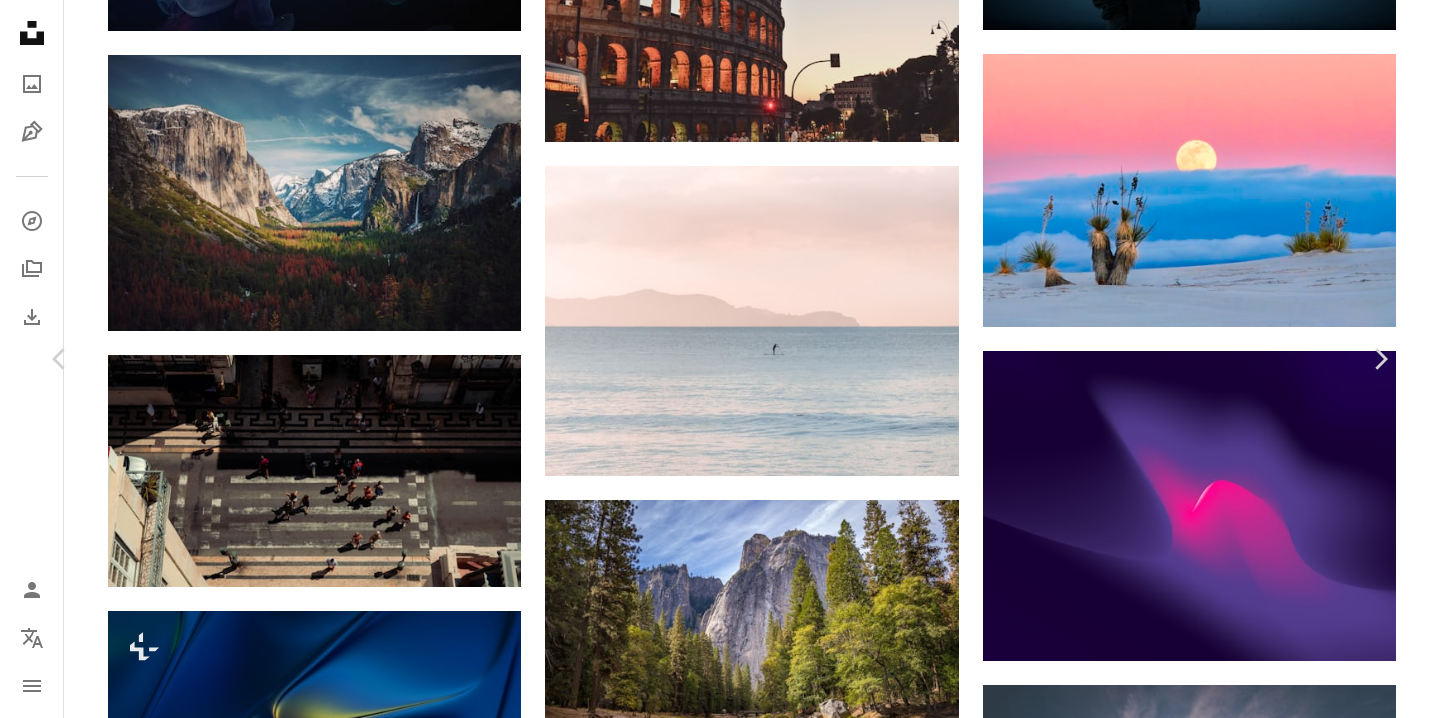 click on "An X shape Chevron left Chevron right Aperture Vintage aperturevintage A heart A plus sign Descargar gratis Chevron down Zoom in Visualizaciones 8.637.499 Descargas 108.252 Presentado en Fotos ,  Wallpapers A forward-right arrow Compartir Info icon Información More Actions Calendar outlined Publicado el  24 de agosto de 2023 Safety Uso gratuito bajo la  Licencia Unsplash Imágenes 4K abstracto azul rosado Wallpapers Fondos fondo mínimo papel tapiz arte pintura al aire libre gráficos daga Imágenes gratuitas Explora imágenes premium relacionadas en iStock  |  Ahorra un 20 % con el código UNSPLASH20 Ver más en iStock  ↗ Imágenes relacionadas A heart A plus sign Aperture Vintage Arrow pointing down Plus sign for Unsplash+ A heart A plus sign Planet Volumes Para  Unsplash+ A lock Descargar Plus sign for Unsplash+ A heart A plus sign Planet Volumes Para  Unsplash+ A lock Descargar A heart A plus sign Milad Fakurian Disponible para contratación A checkmark inside of a circle Arrow pointing down A heart" at bounding box center (720, 3815) 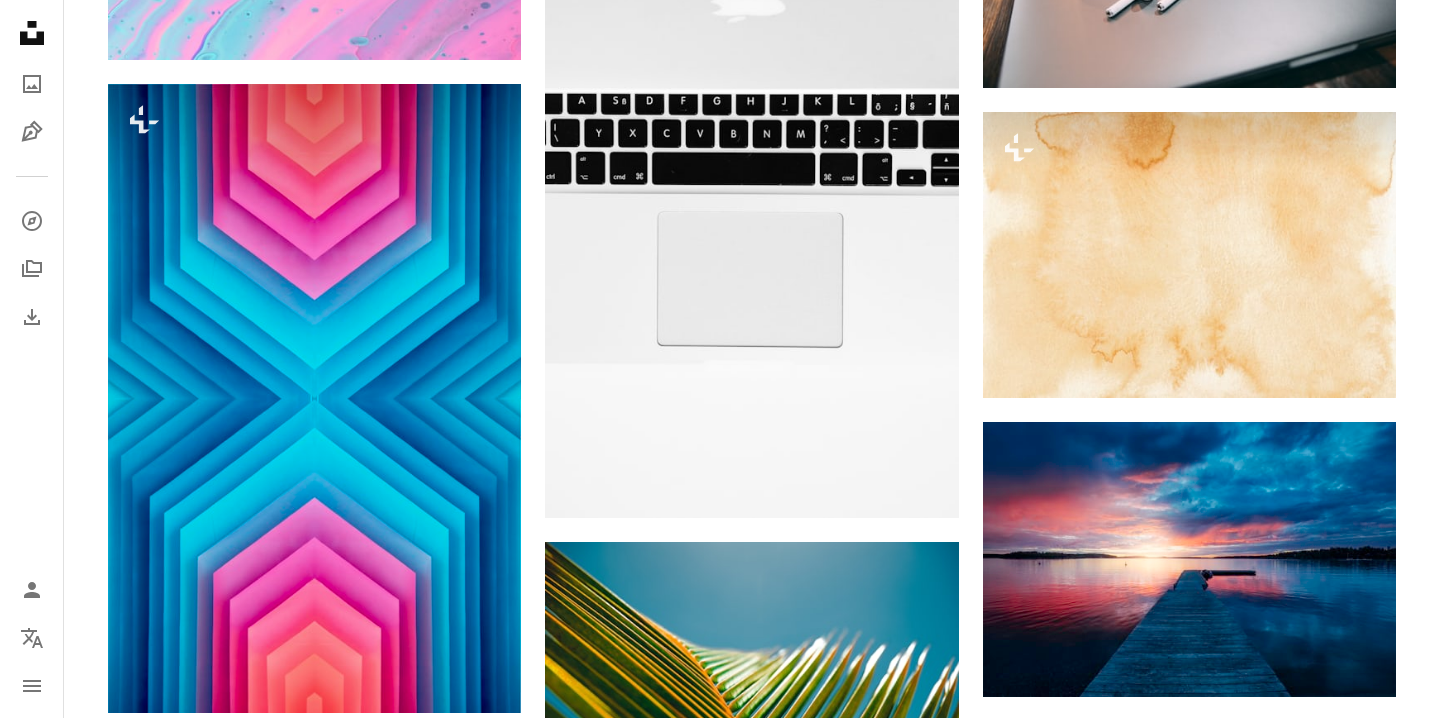 scroll, scrollTop: 73934, scrollLeft: 0, axis: vertical 